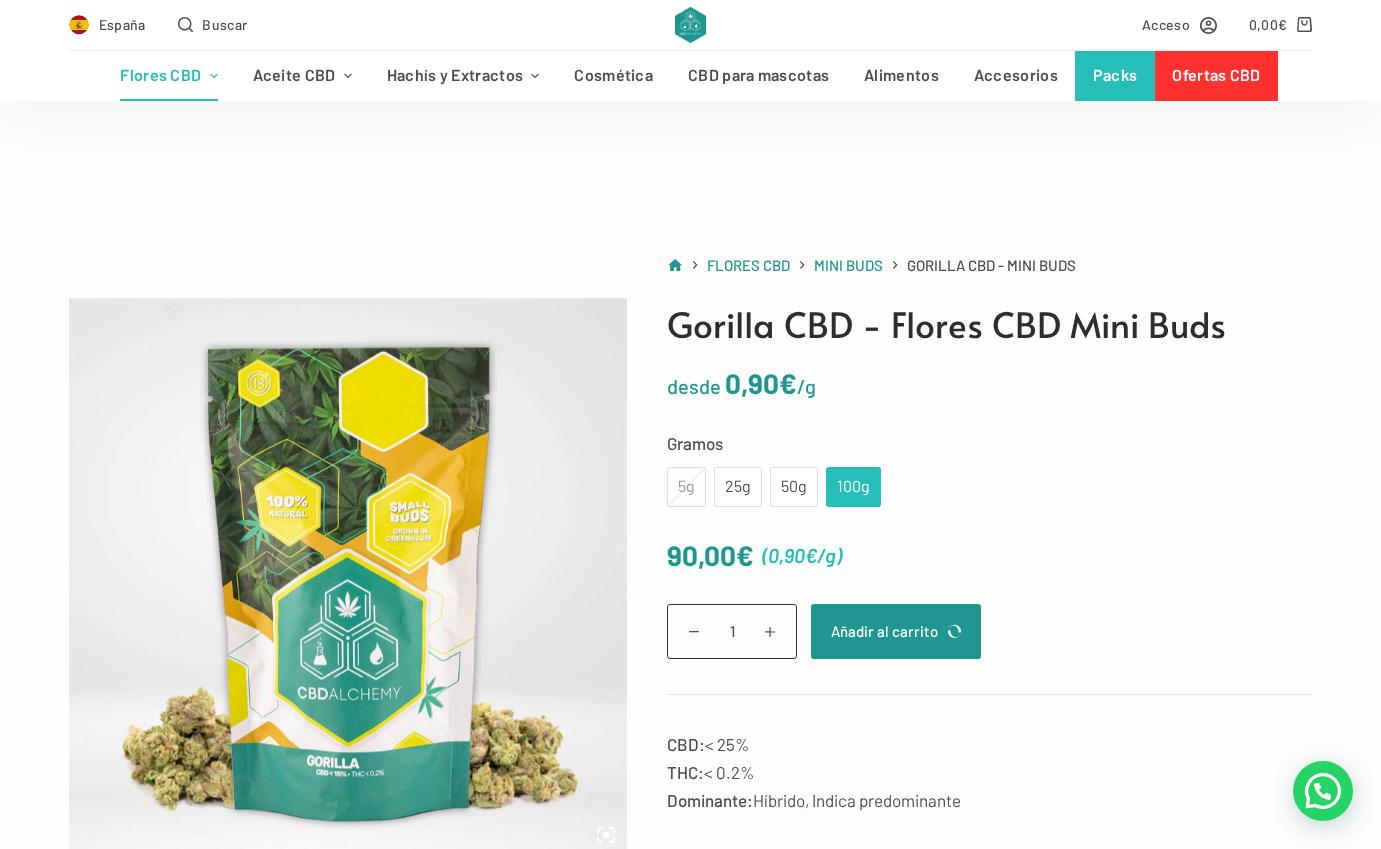 scroll, scrollTop: 310, scrollLeft: 0, axis: vertical 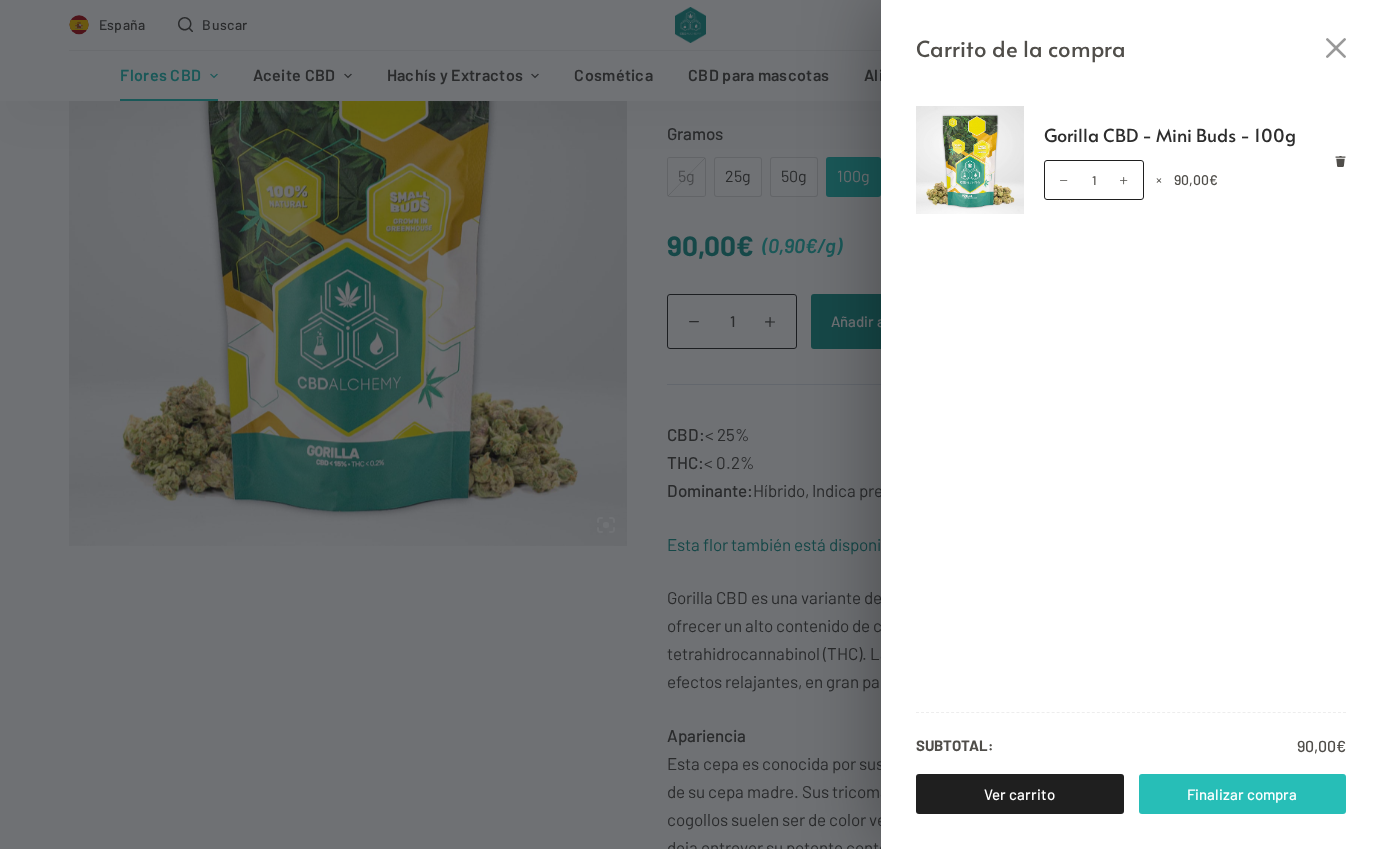 click on "Finalizar compra" at bounding box center (1243, 794) 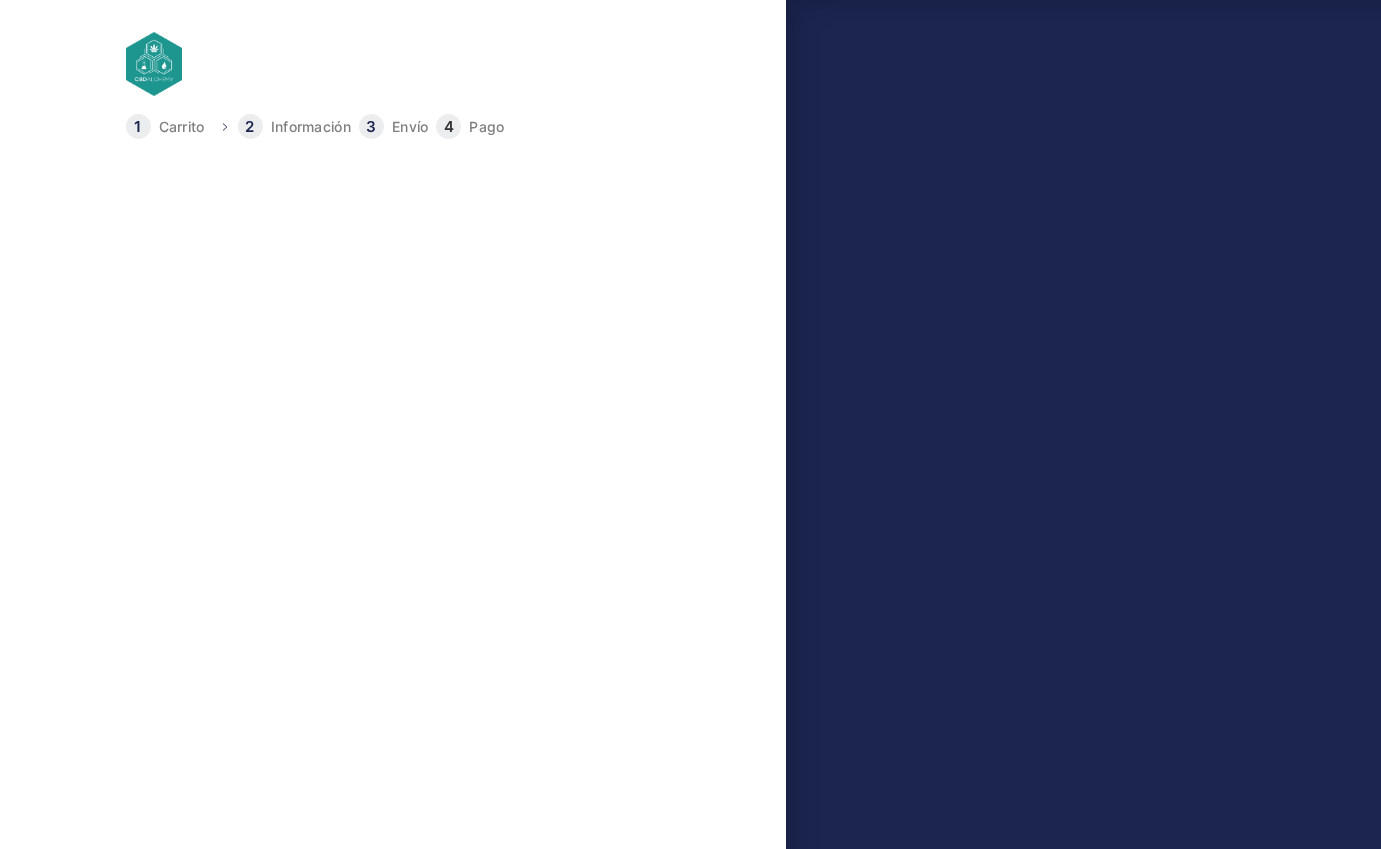 scroll, scrollTop: 0, scrollLeft: 0, axis: both 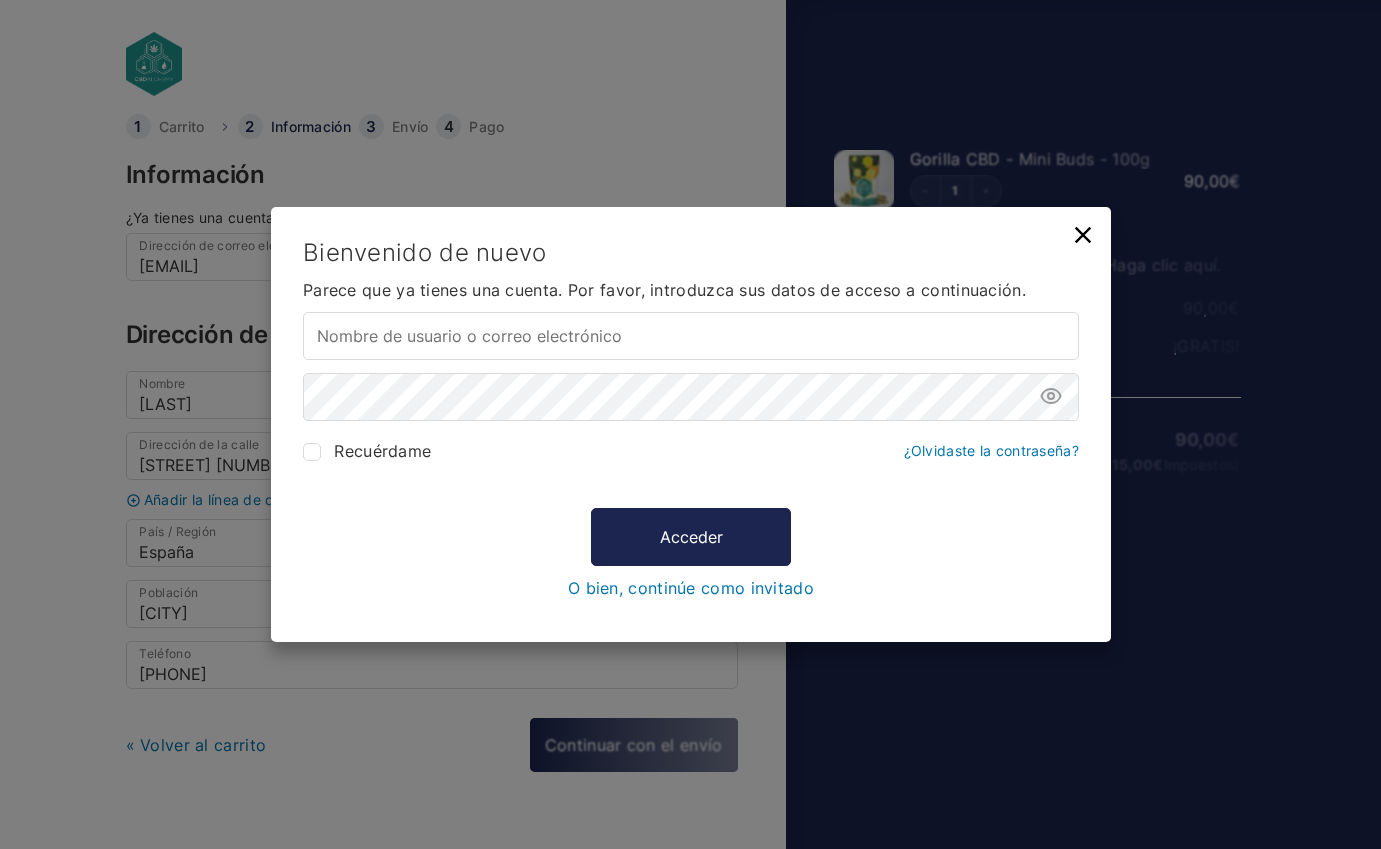 type on "pensacion@gmail.com" 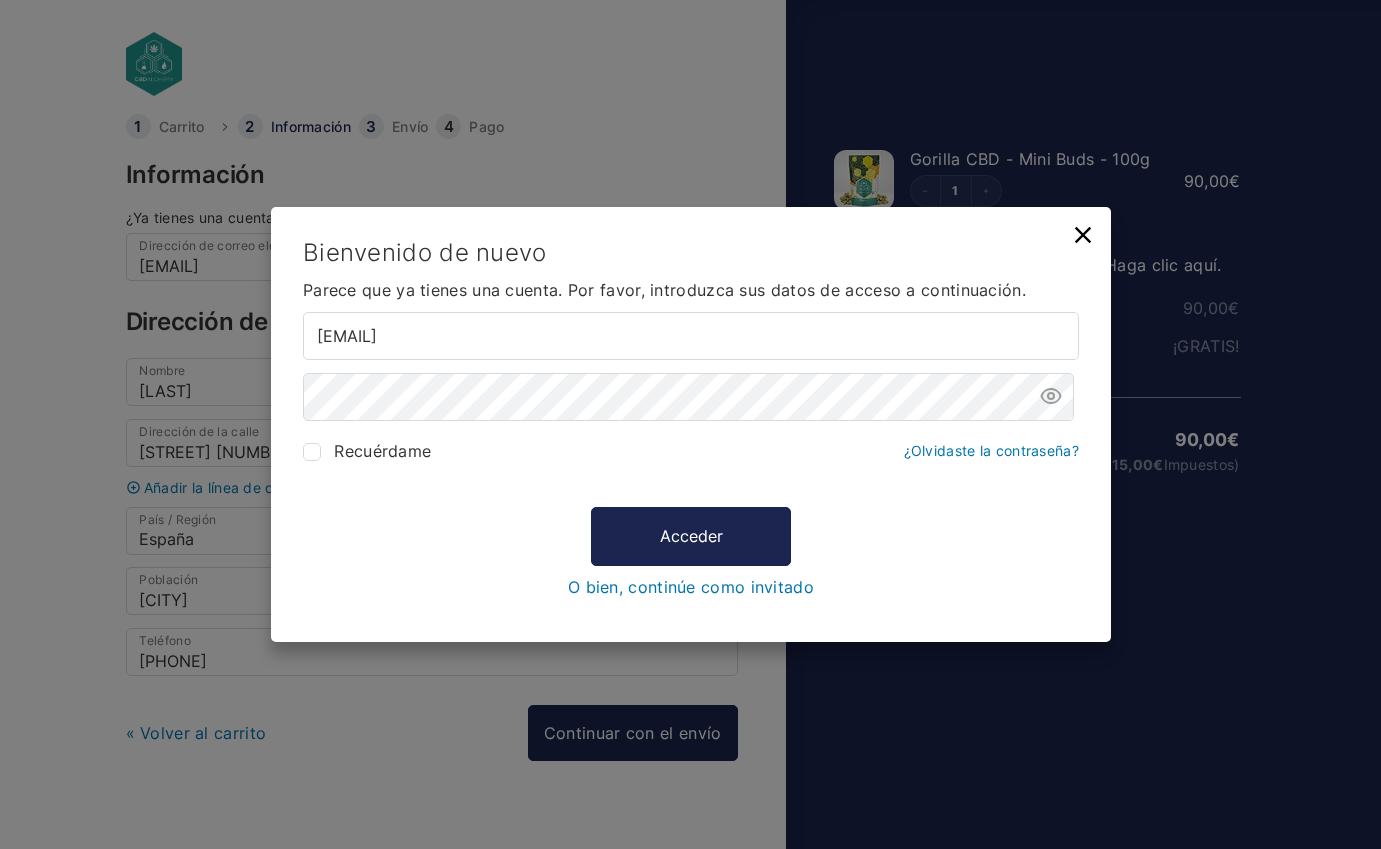 drag, startPoint x: 1095, startPoint y: 237, endPoint x: 1084, endPoint y: 238, distance: 11.045361 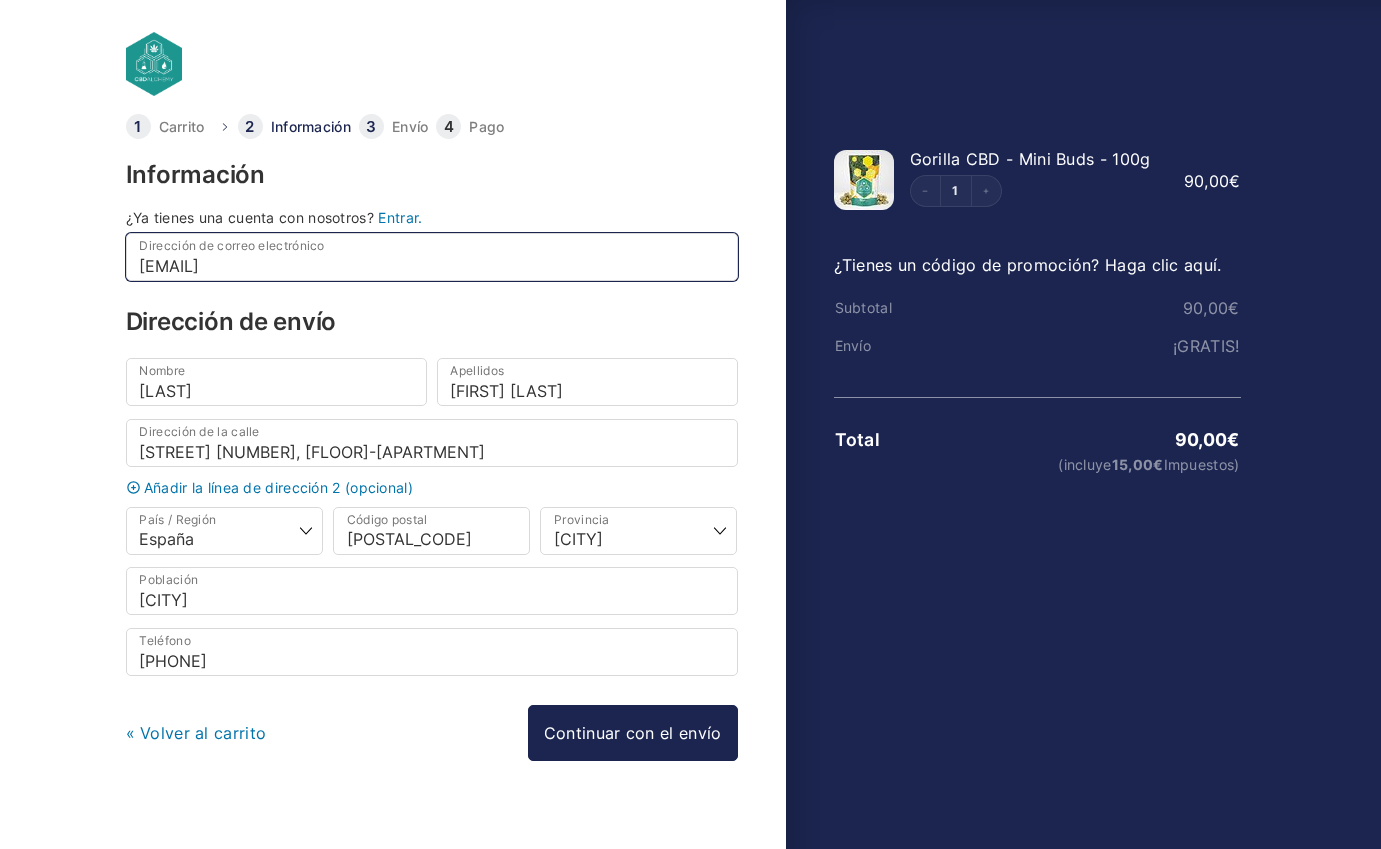 click on "pensacion@gmail.com" at bounding box center [432, 257] 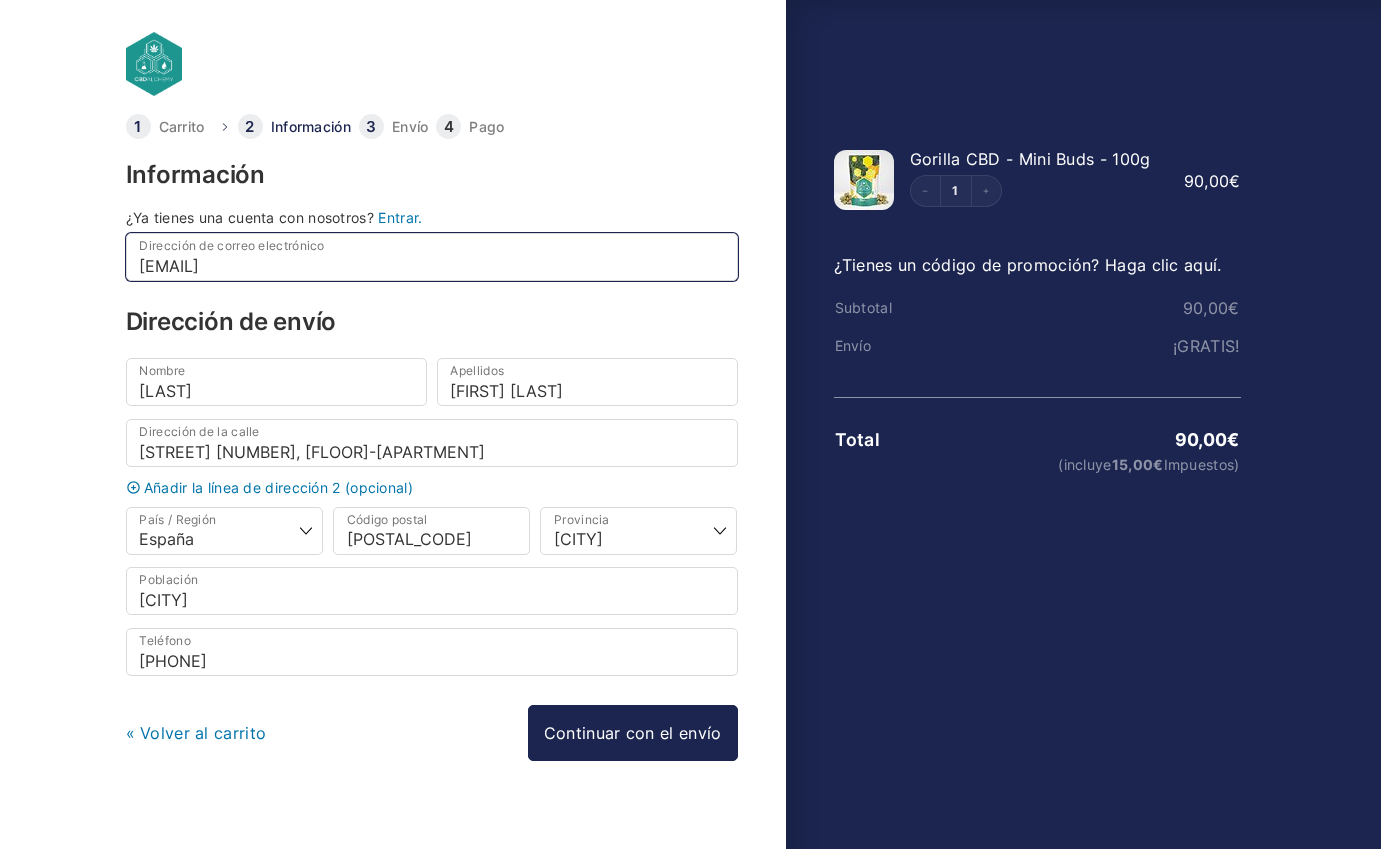 type on "a@gmail.comrtiguedad" 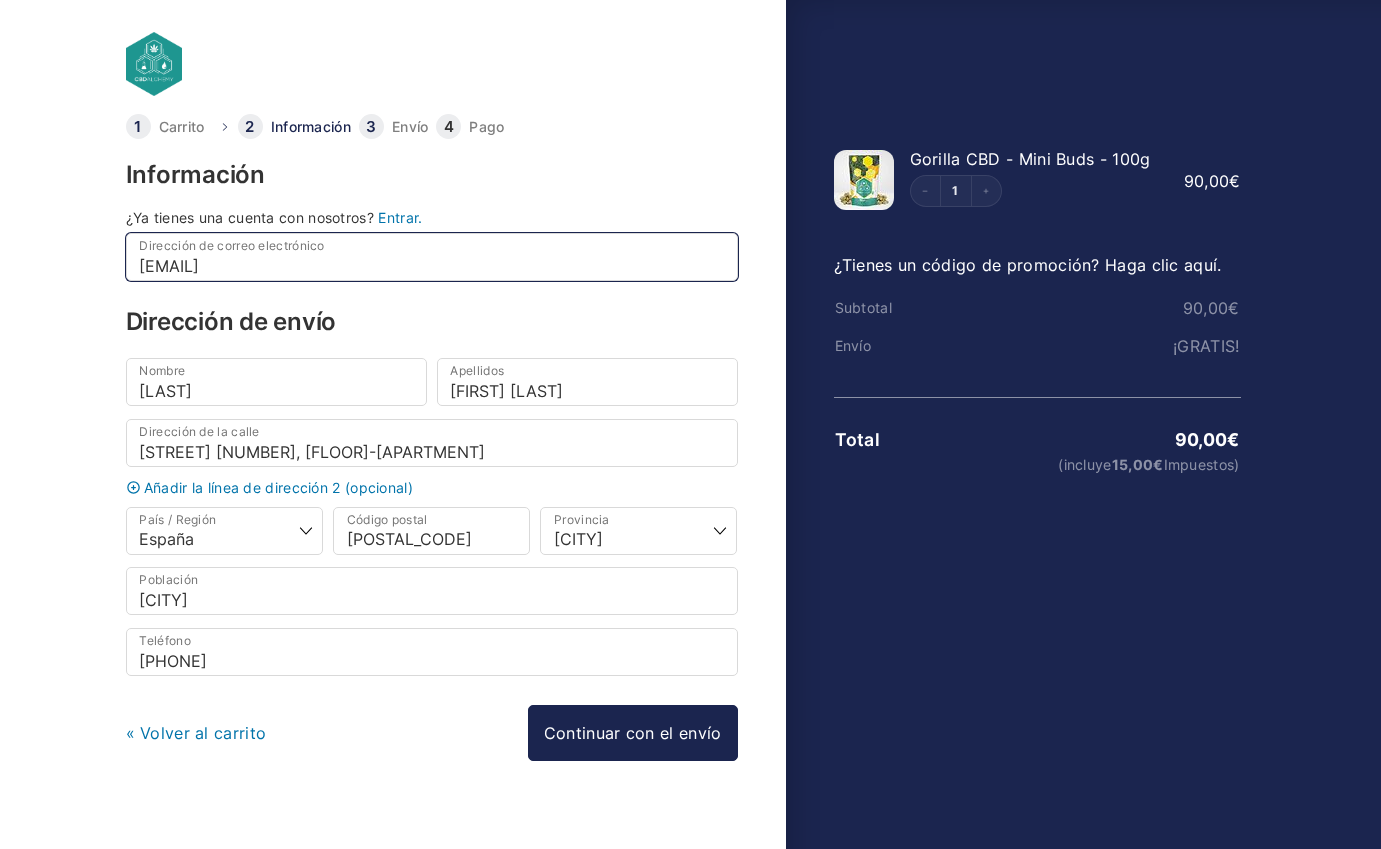 checkbox on "true" 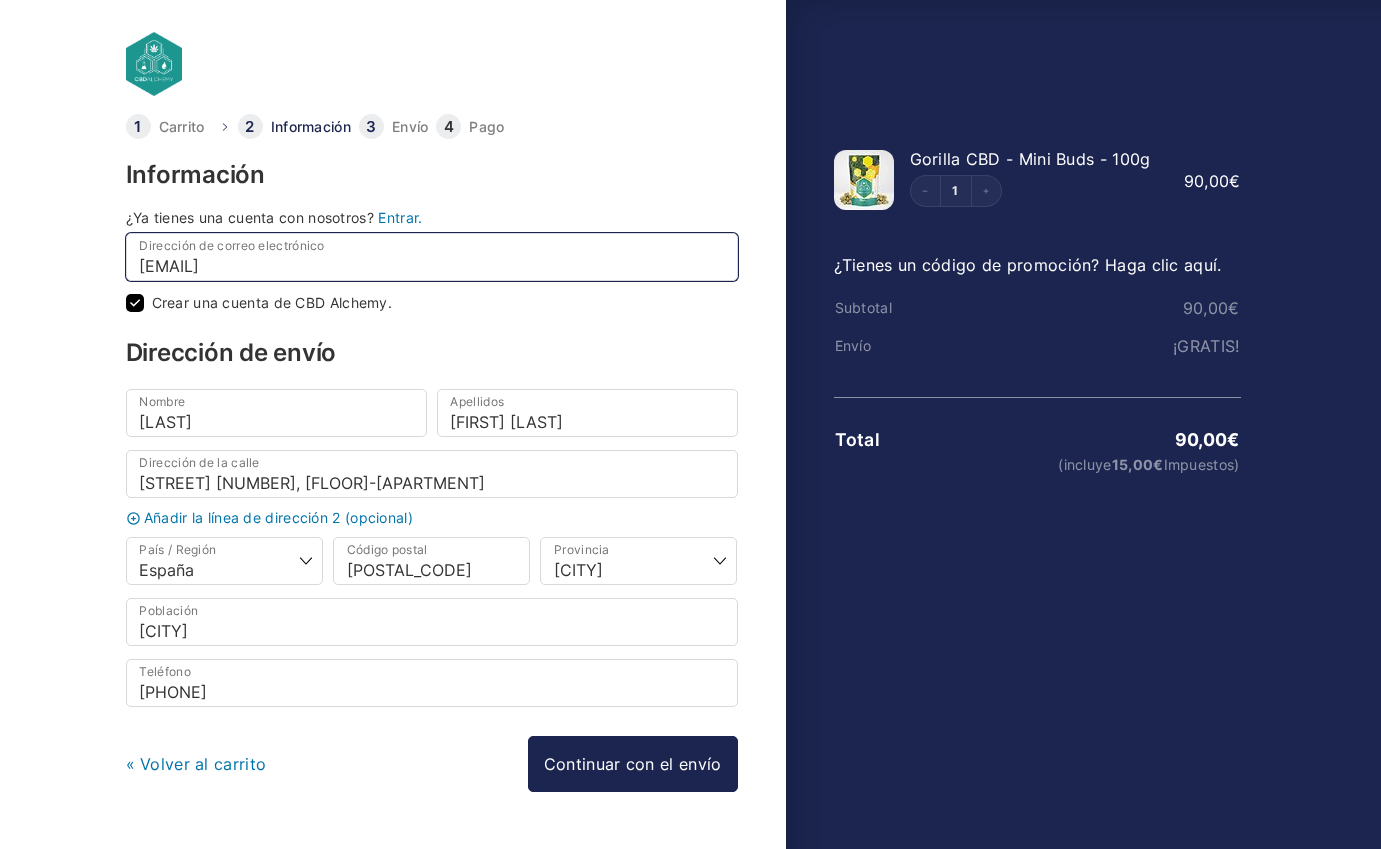 type on "[EMAIL]" 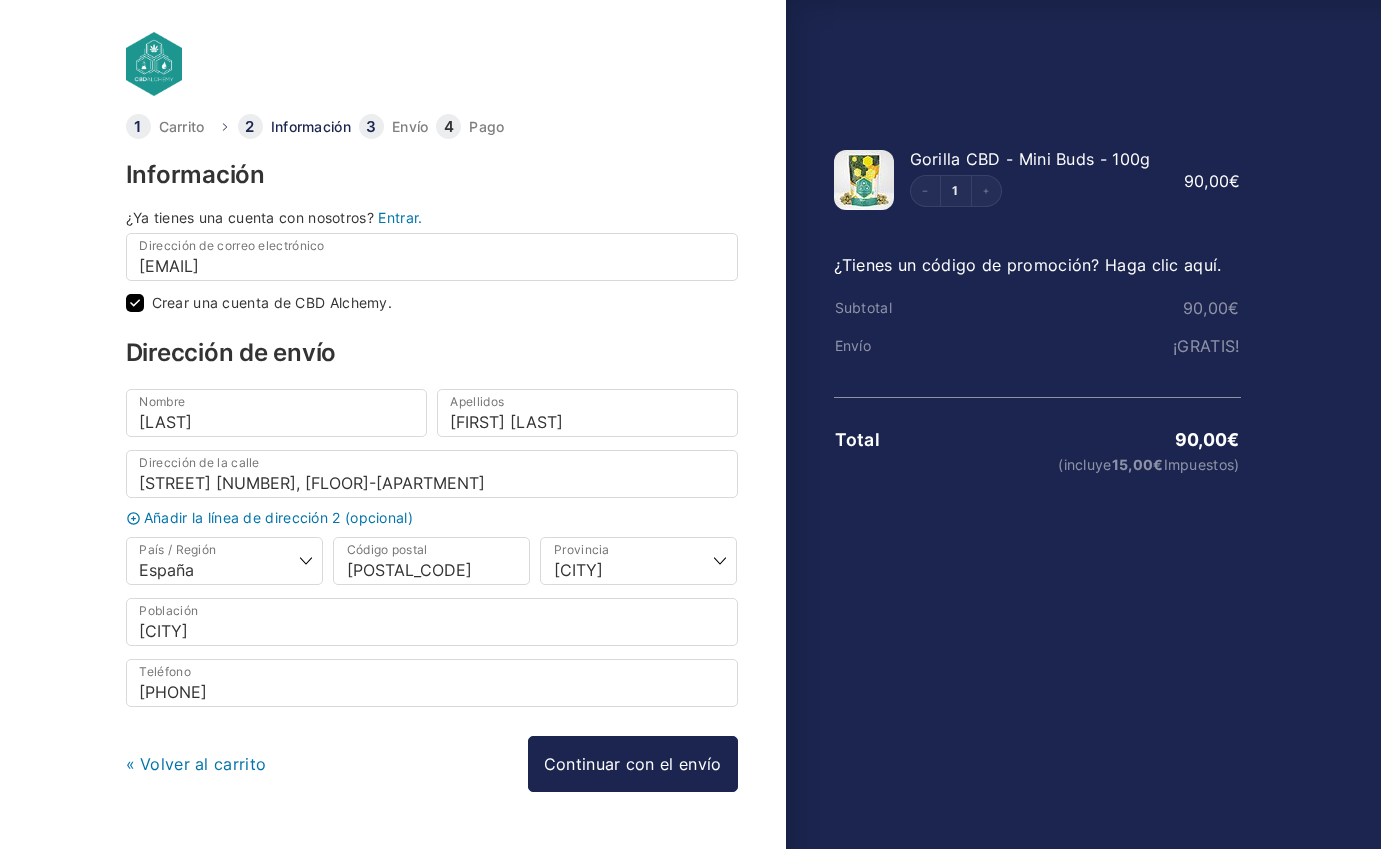 click on "¿Tienes un código de promoción? Haga clic aquí." at bounding box center (1028, 265) 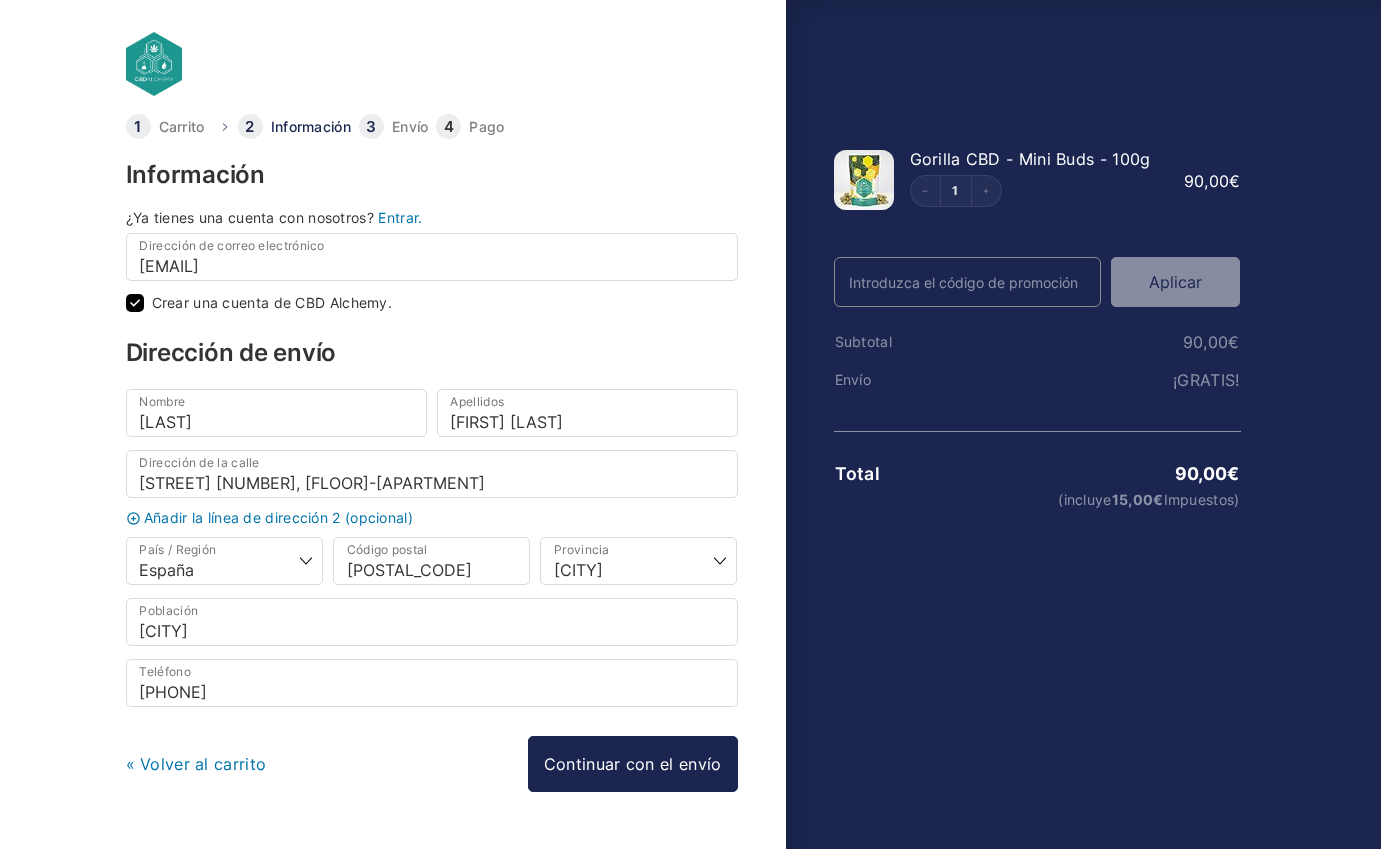 click on "Código Promo" at bounding box center [968, 282] 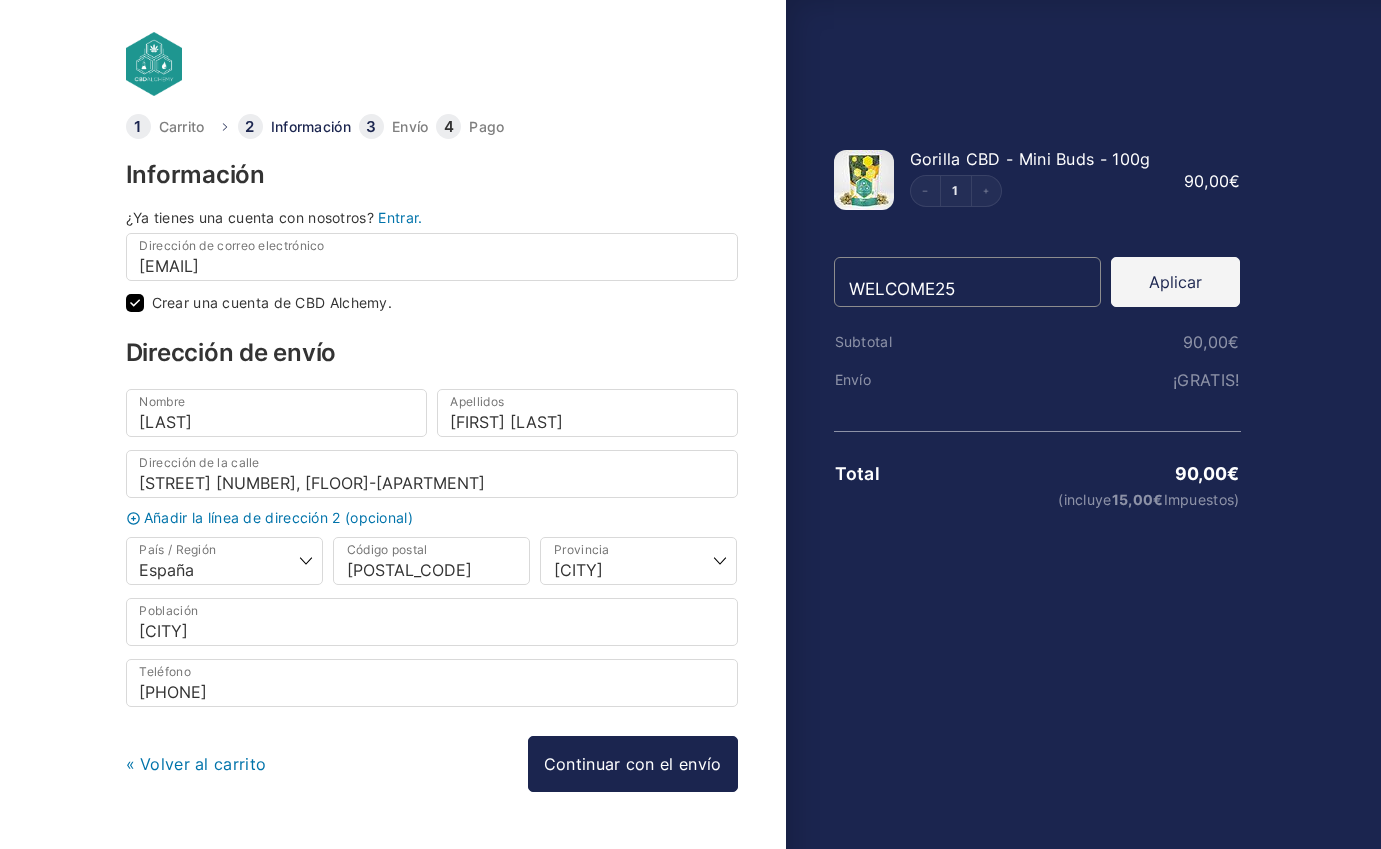 type on "WELCOME25" 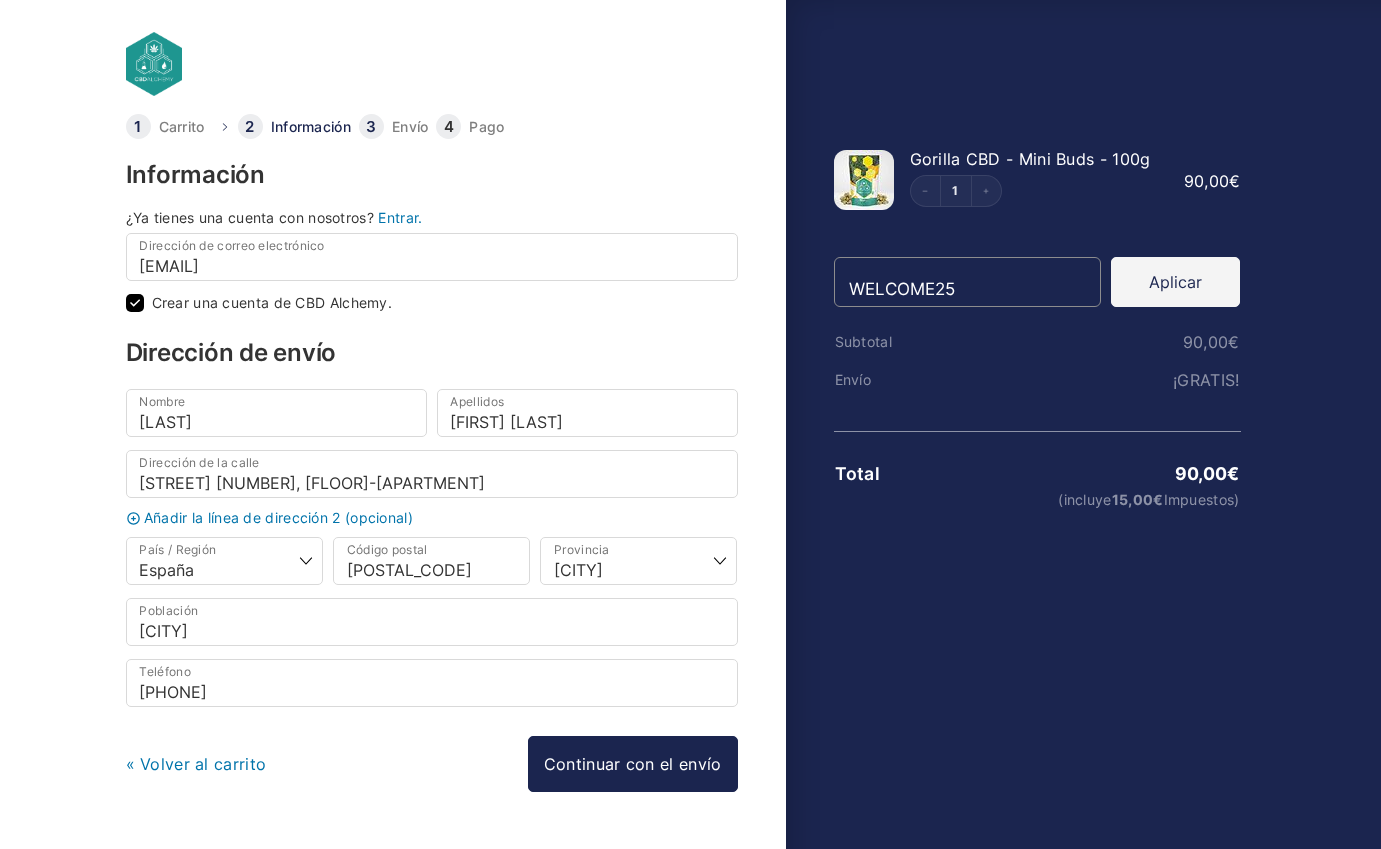 click on "Aplicar" at bounding box center (1175, 282) 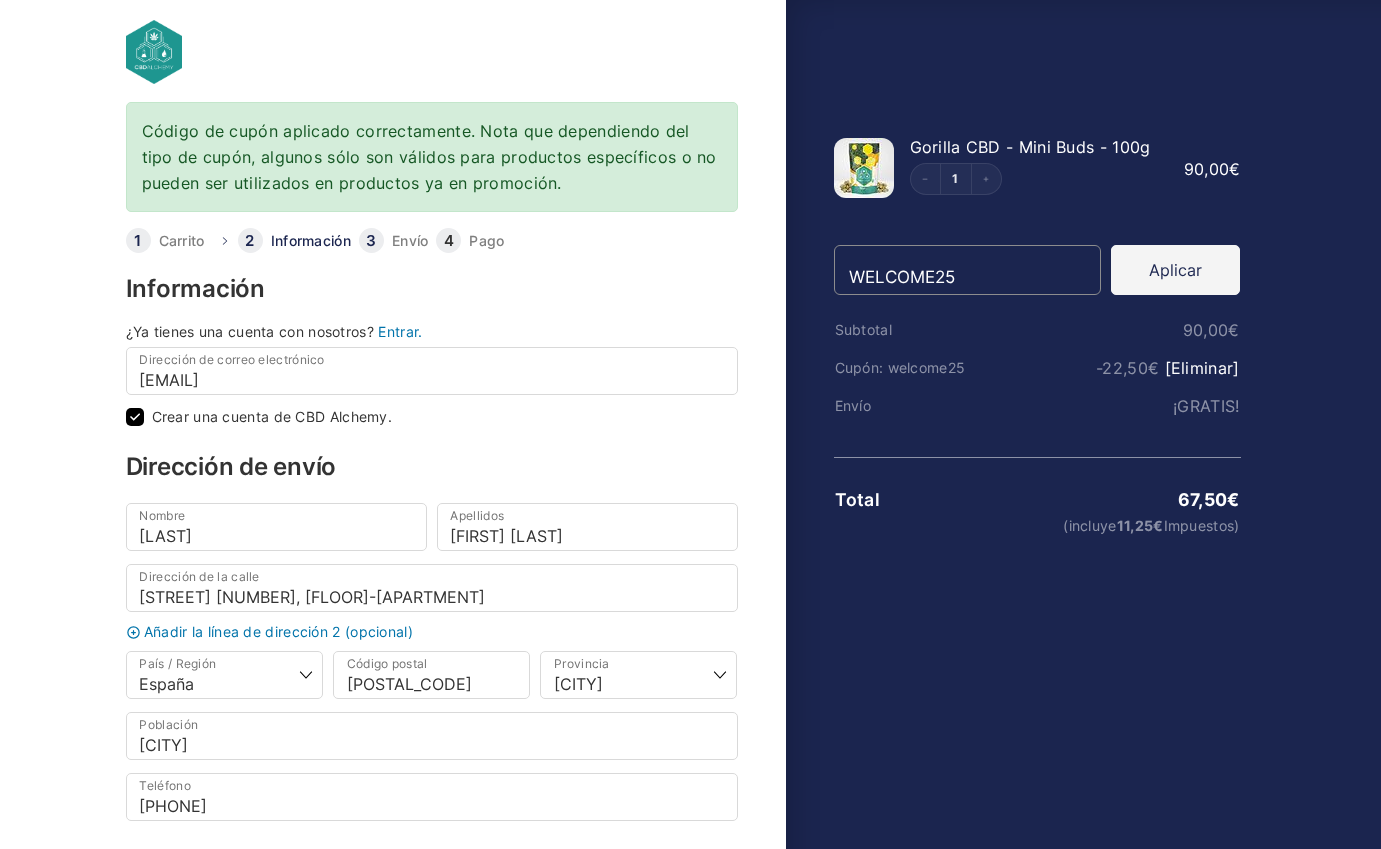scroll, scrollTop: 14, scrollLeft: 0, axis: vertical 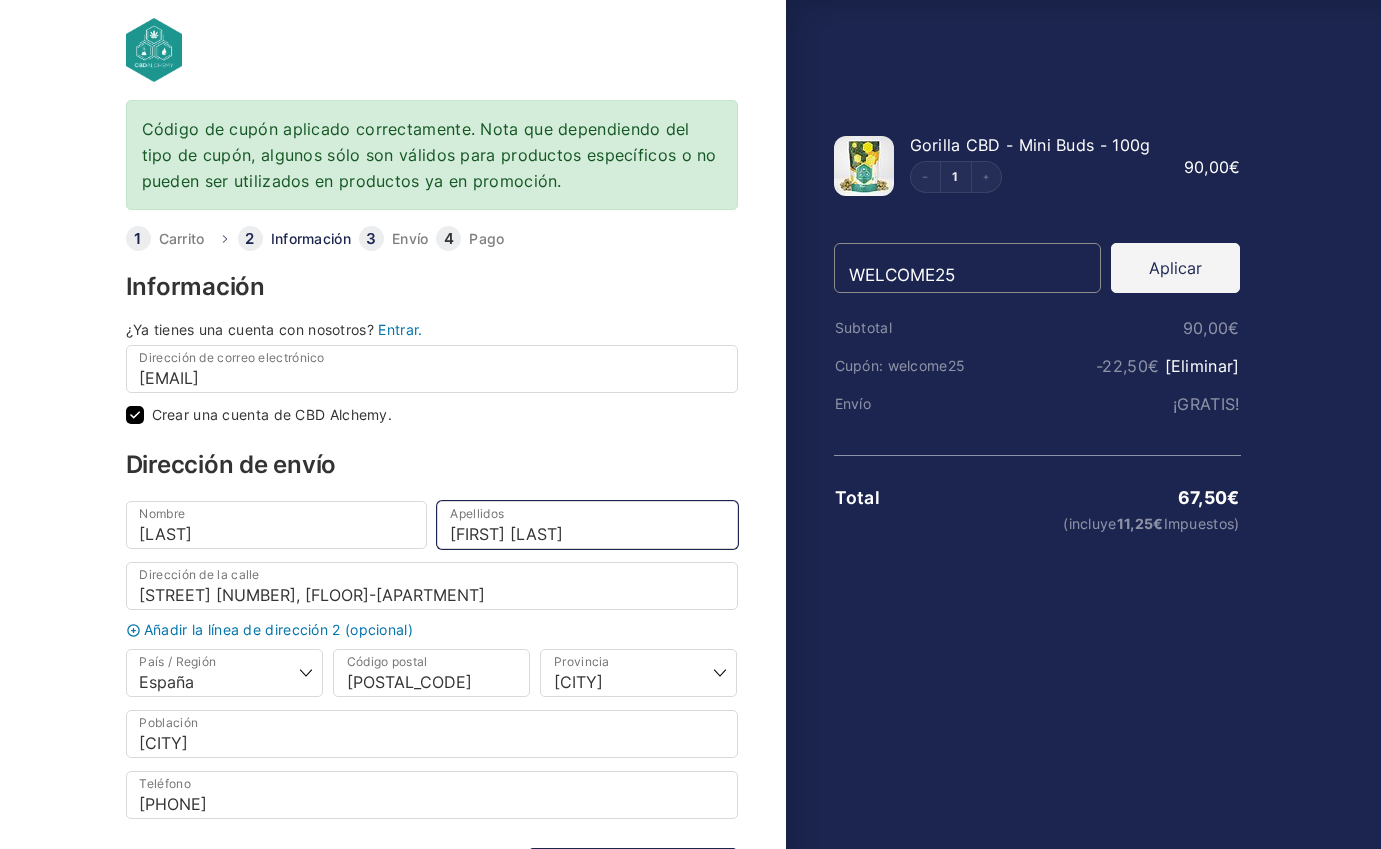 drag, startPoint x: 570, startPoint y: 538, endPoint x: 330, endPoint y: 522, distance: 240.53275 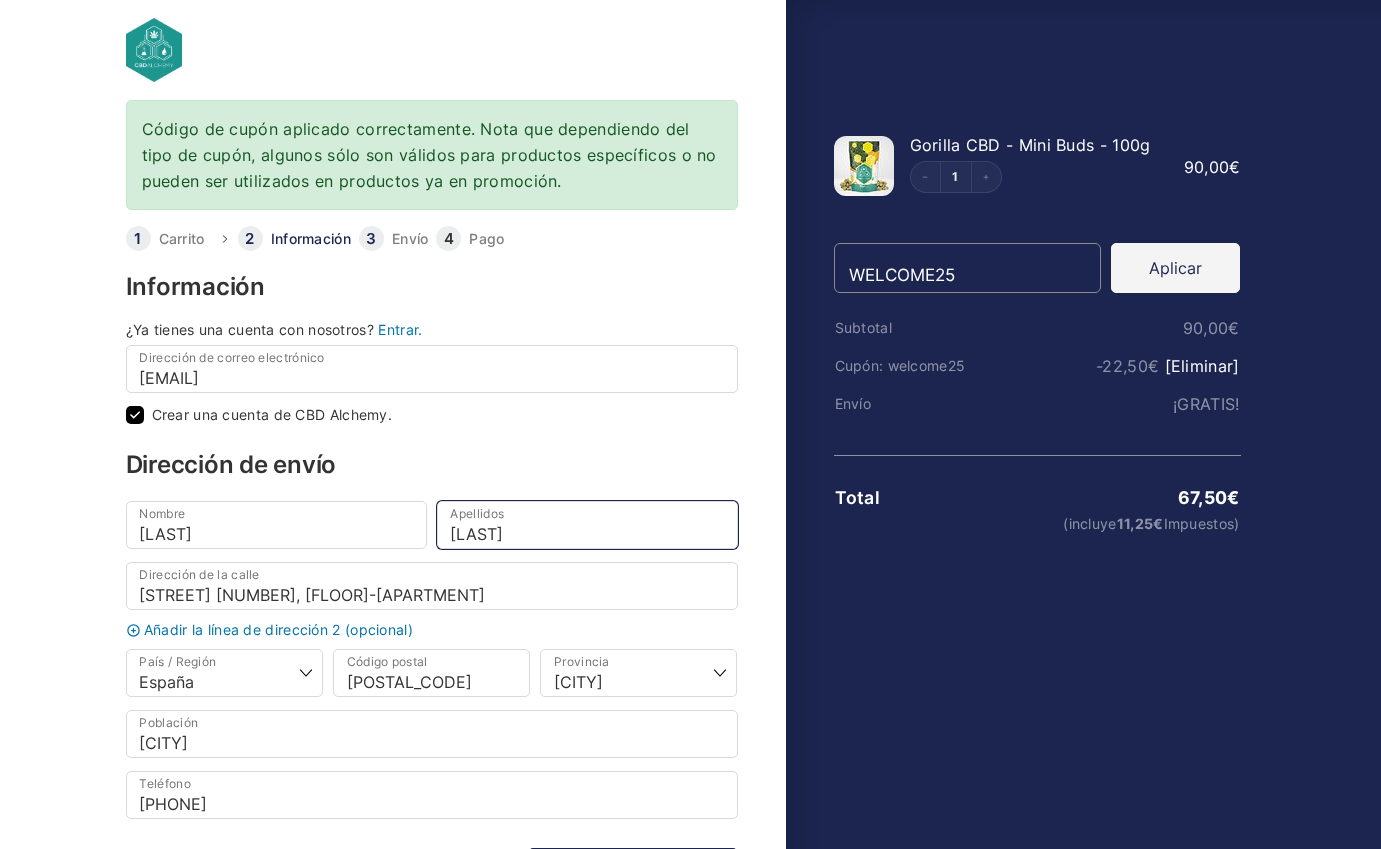 type on "García" 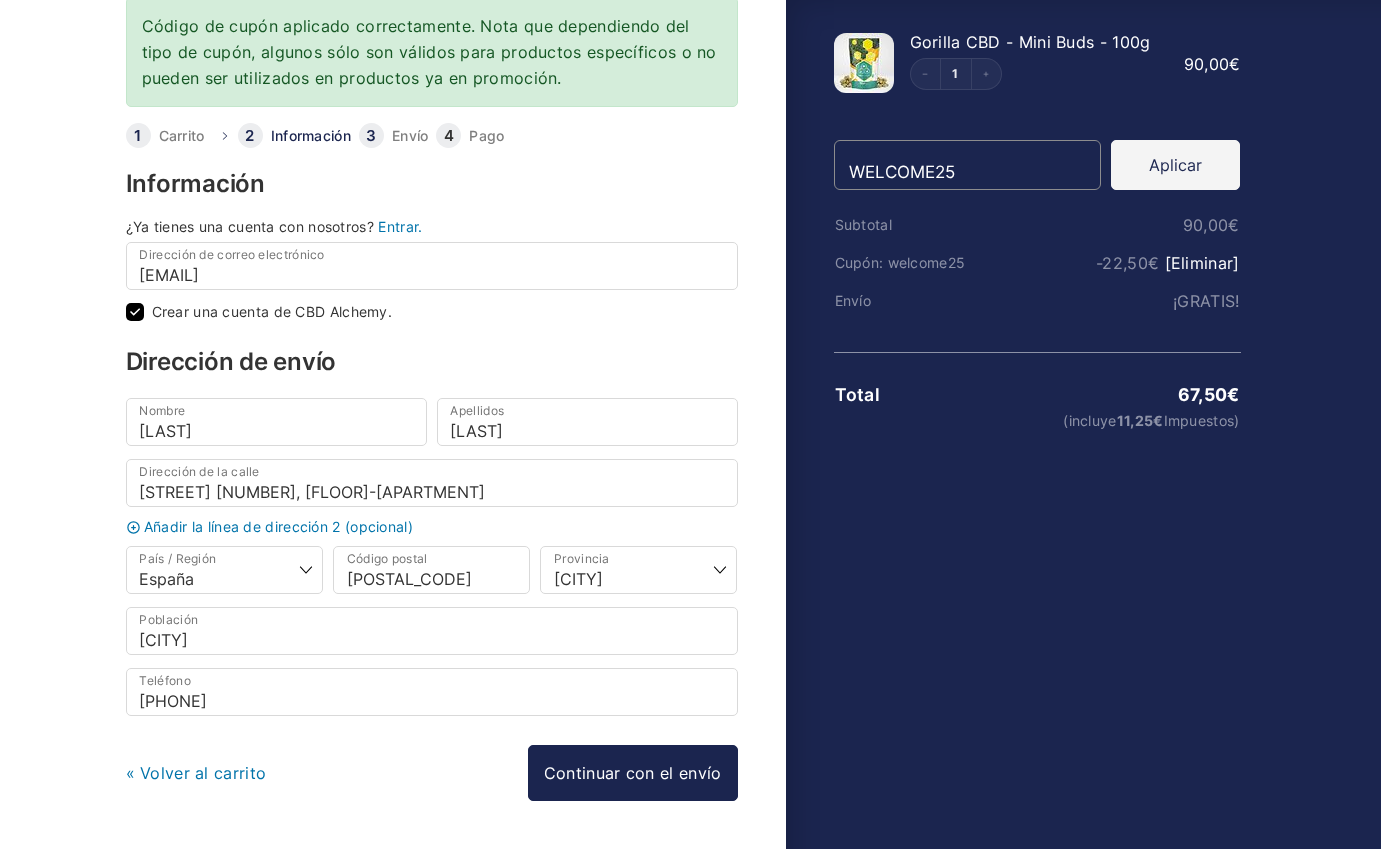 scroll, scrollTop: 128, scrollLeft: 0, axis: vertical 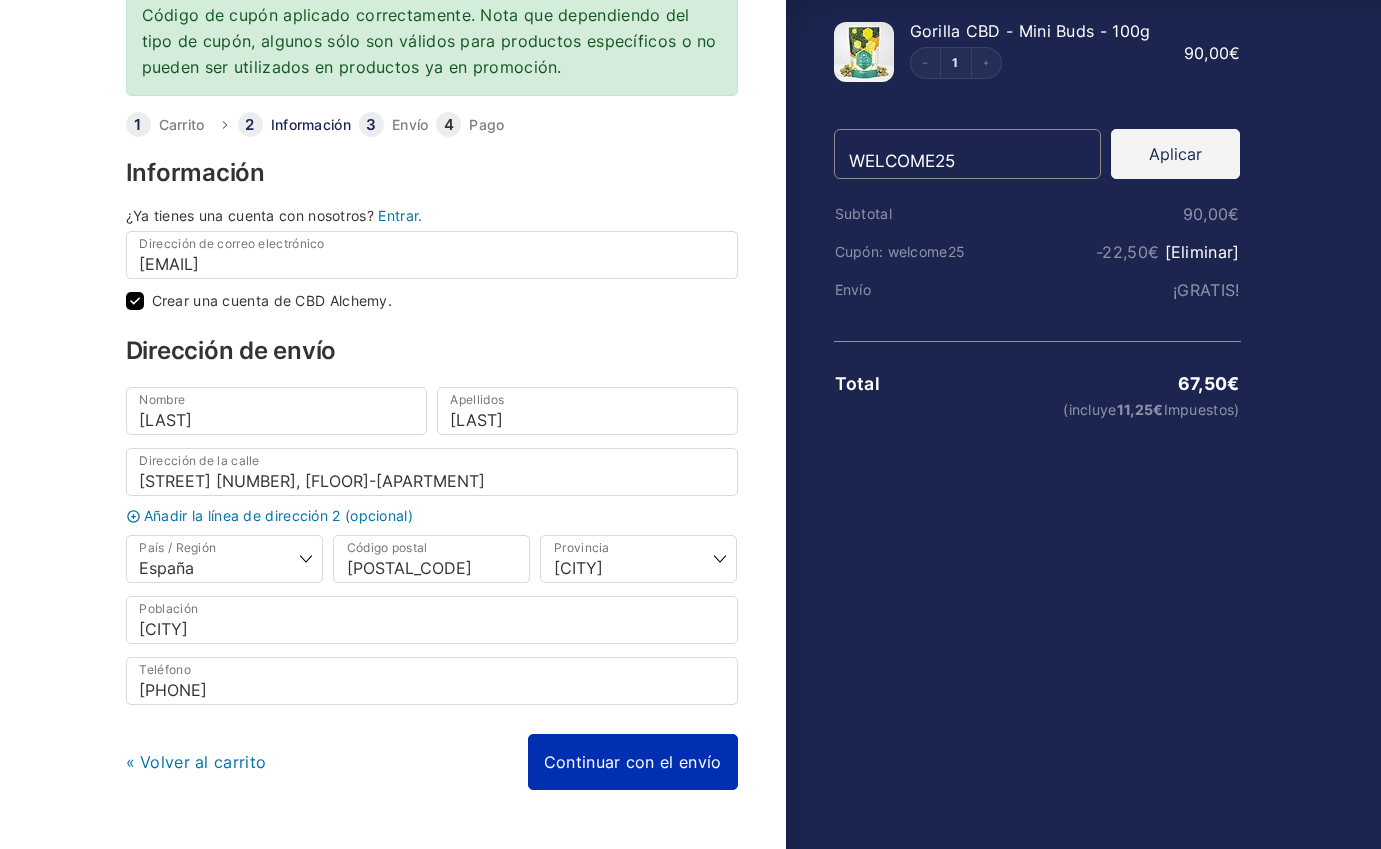 click on "Continuar con el envío" at bounding box center [633, 762] 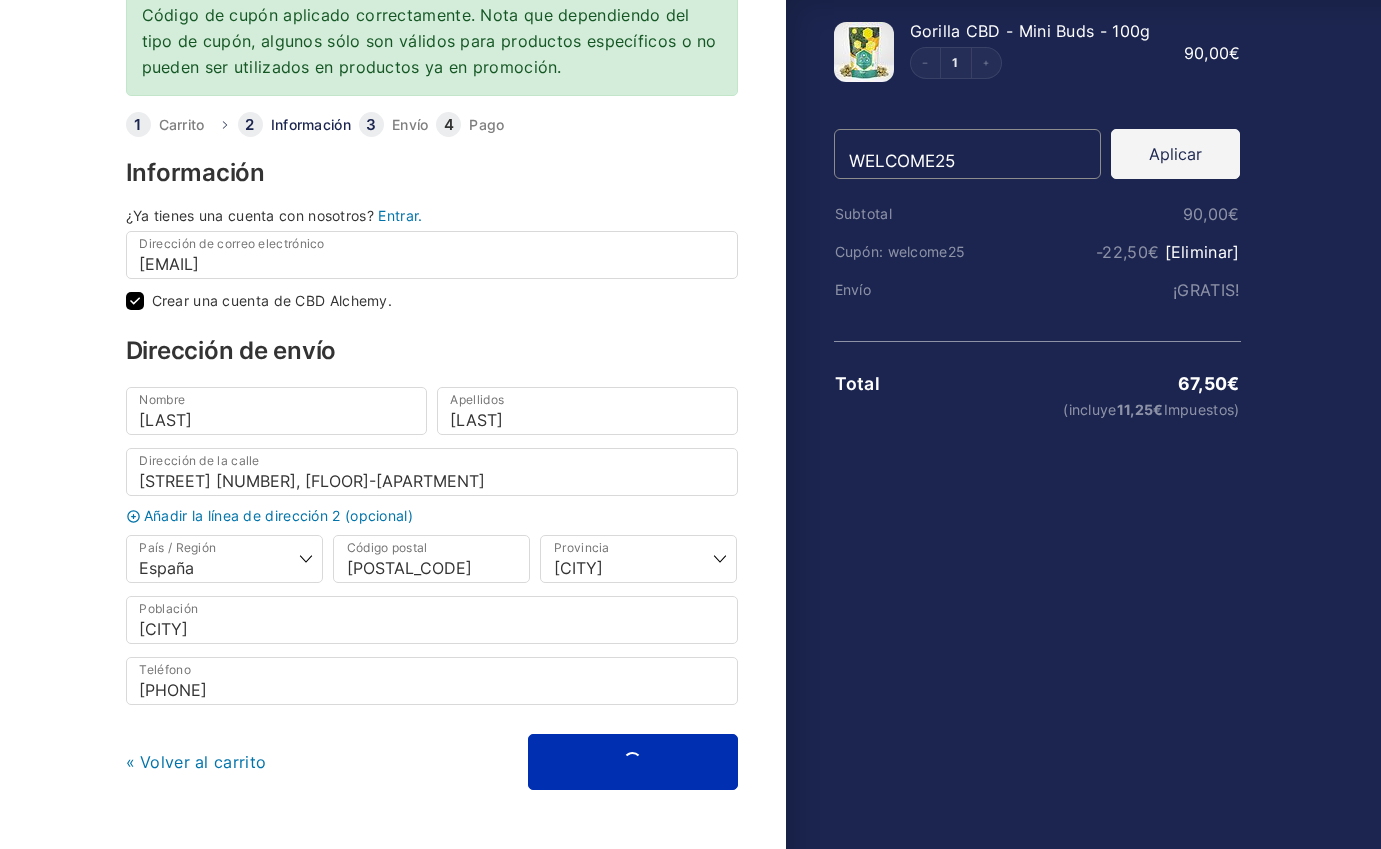scroll, scrollTop: 0, scrollLeft: 0, axis: both 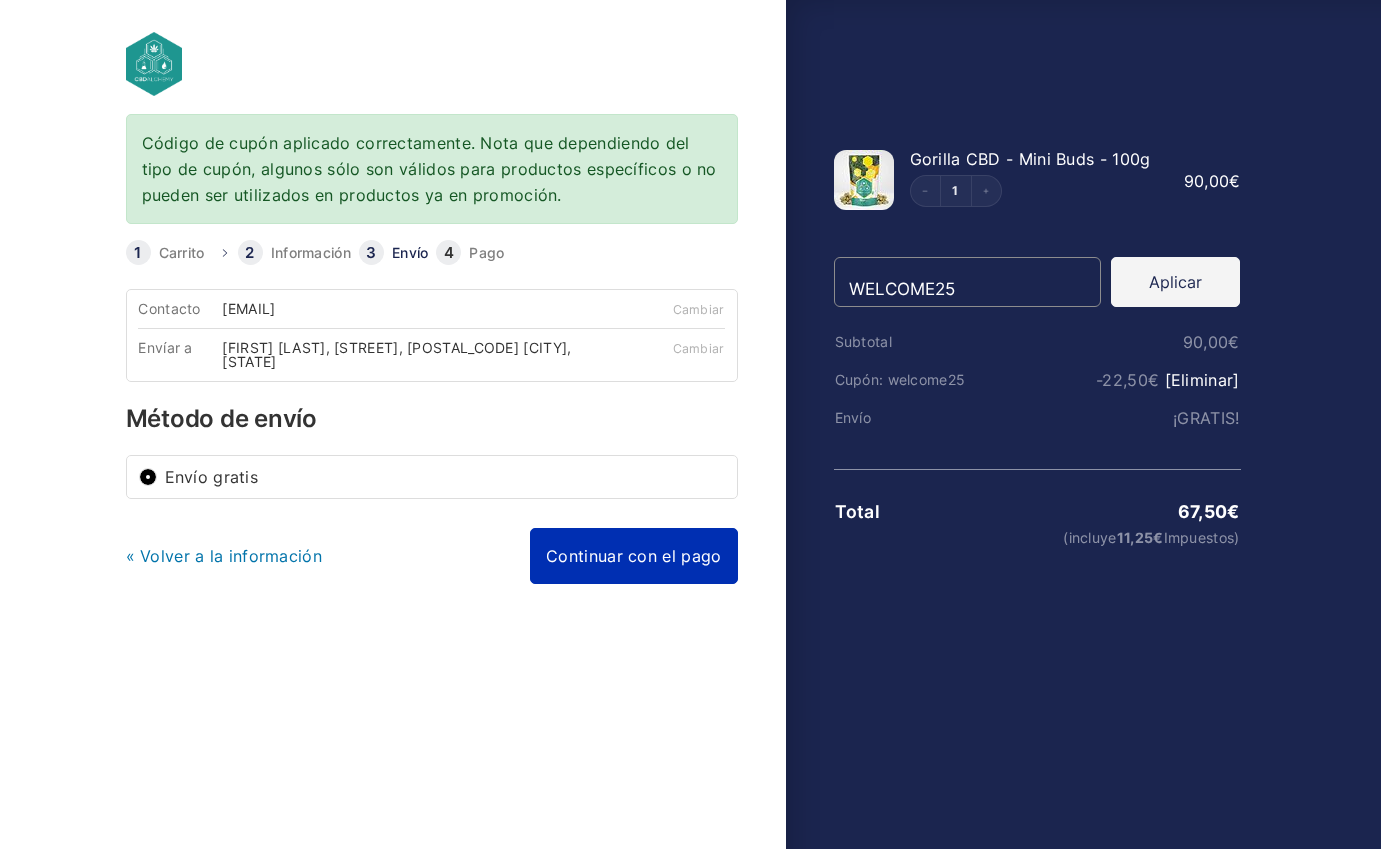 click on "Continuar con el pago" at bounding box center [633, 556] 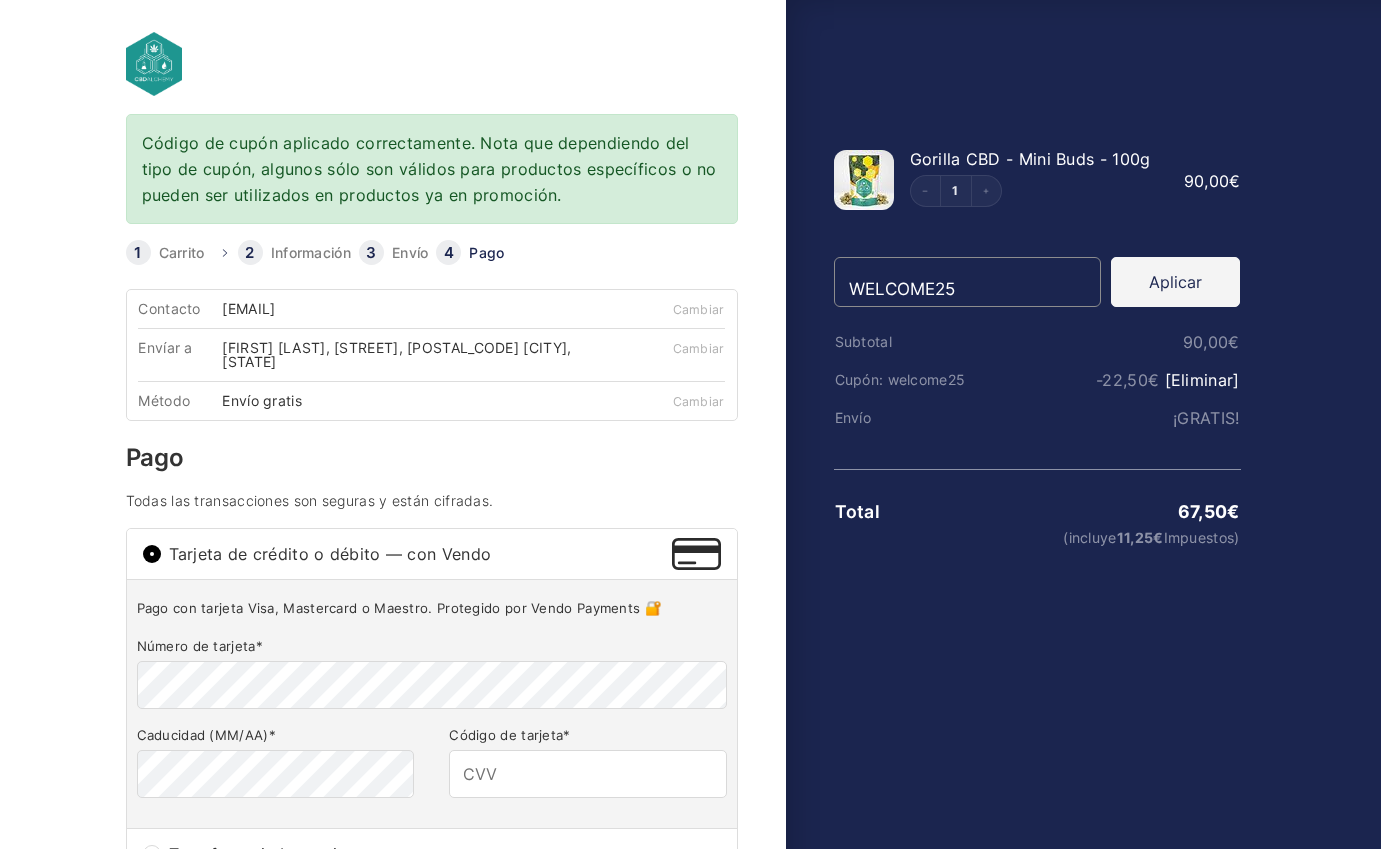 type on "218" 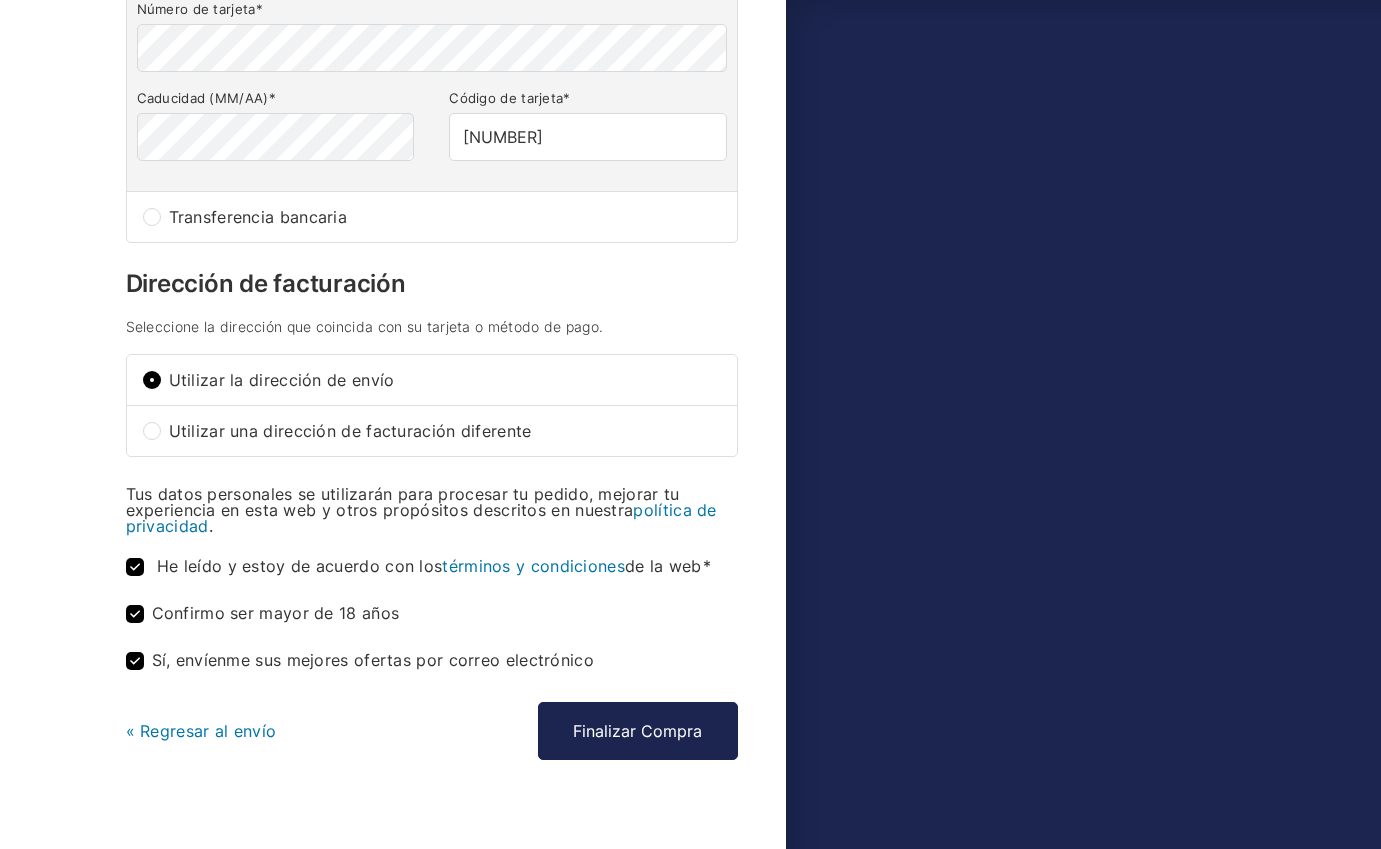 scroll, scrollTop: 665, scrollLeft: 0, axis: vertical 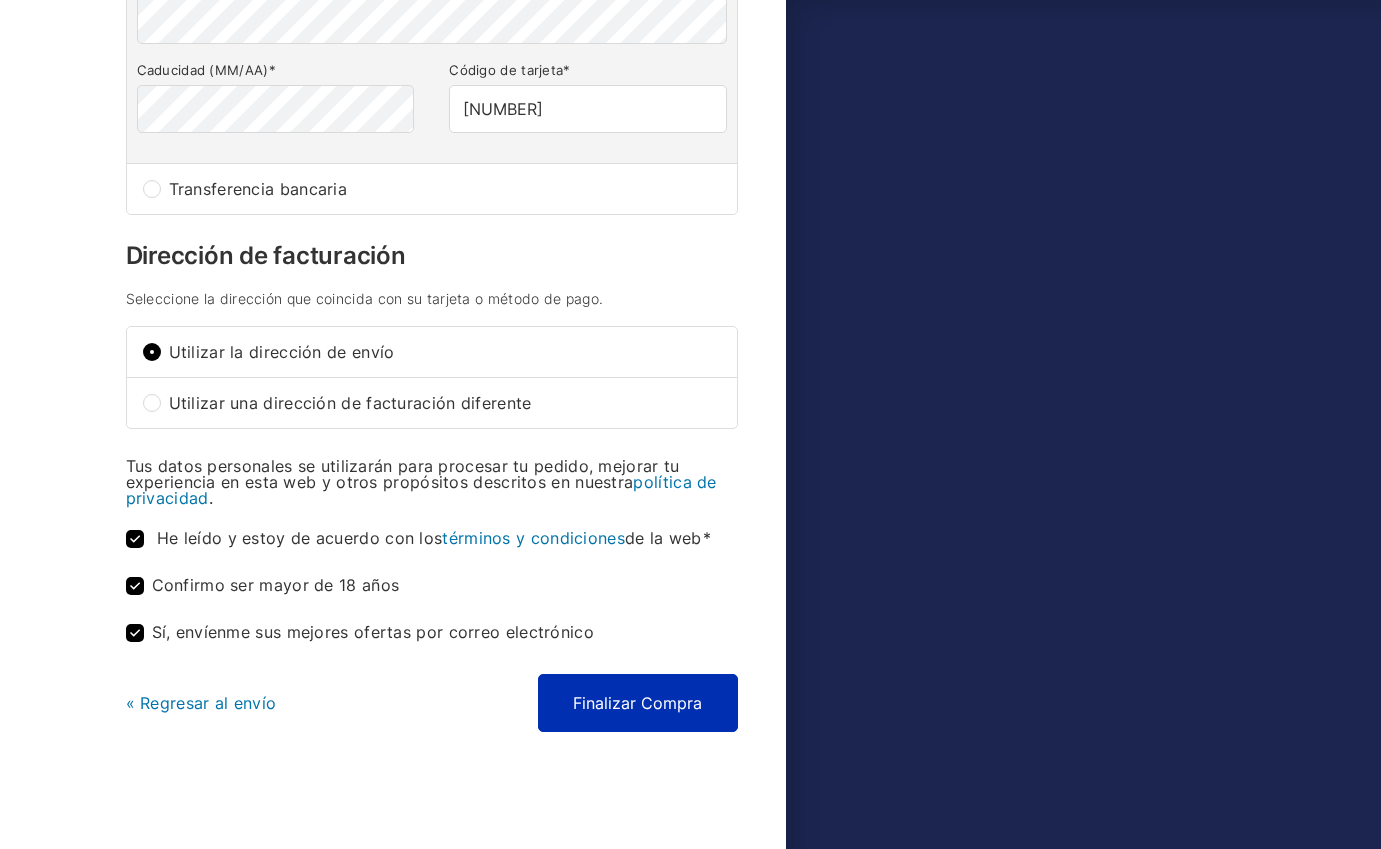 click on "Finalizar Compra" at bounding box center (638, 703) 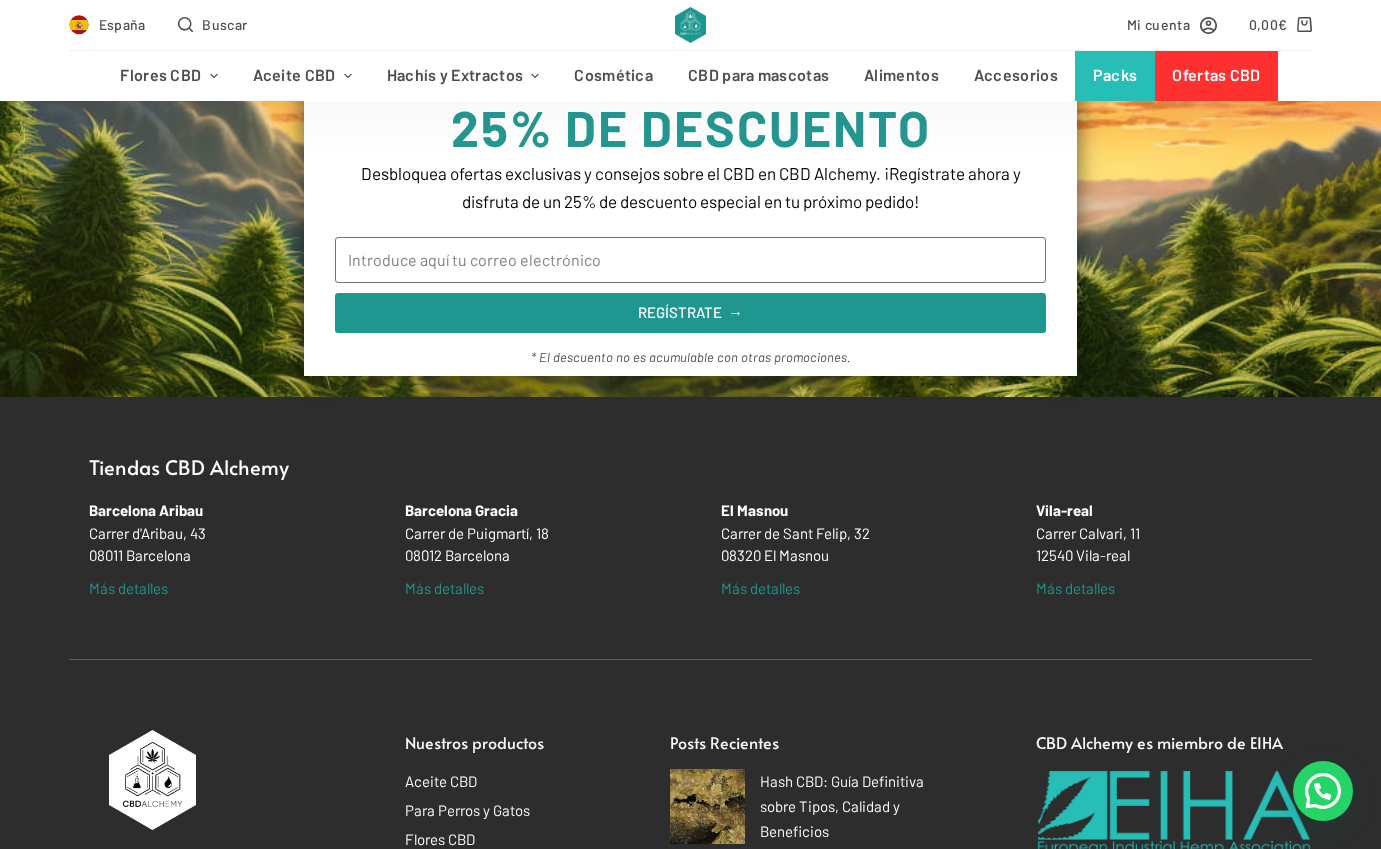 scroll, scrollTop: 0, scrollLeft: 0, axis: both 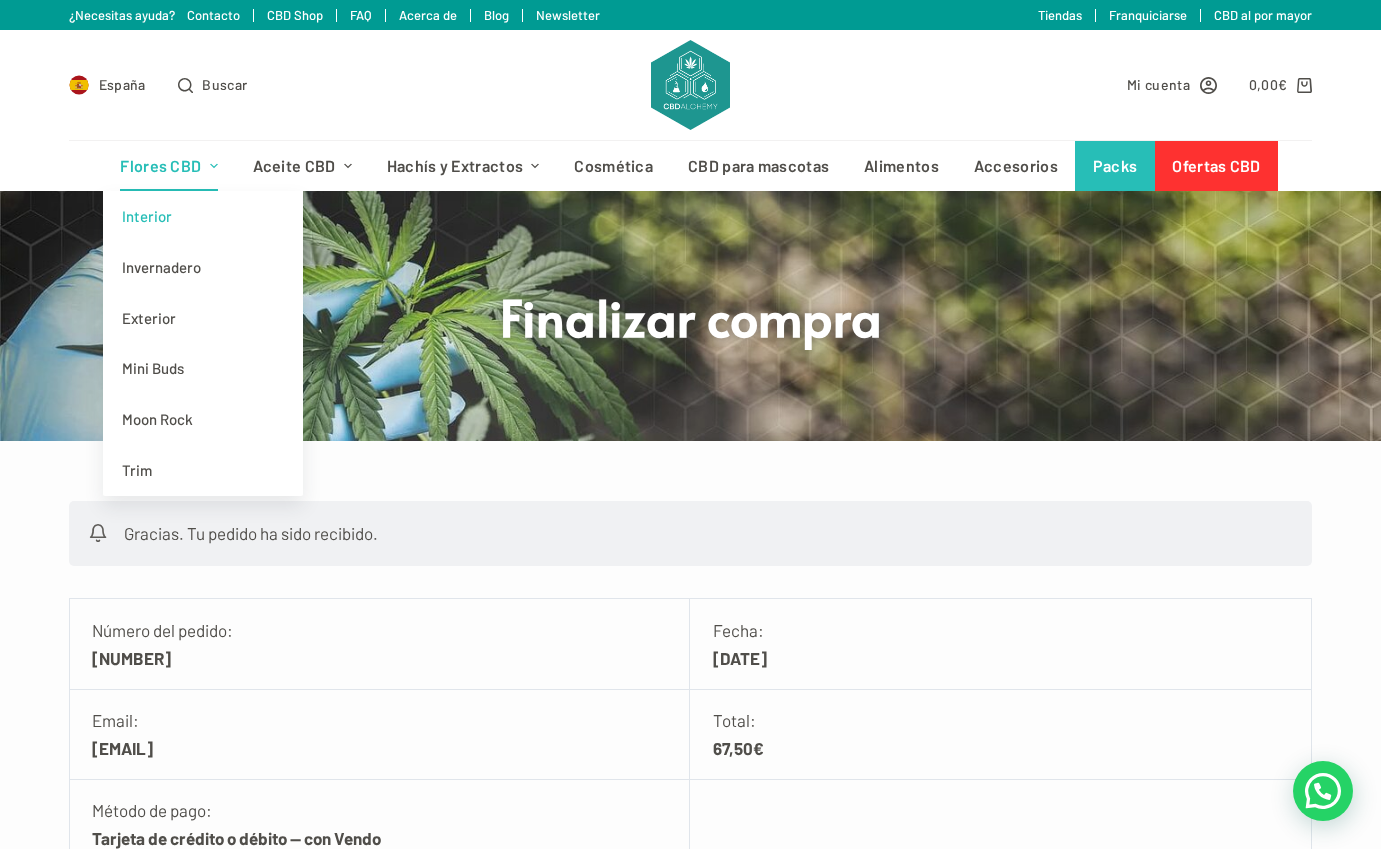 click on "Interior" at bounding box center (203, 216) 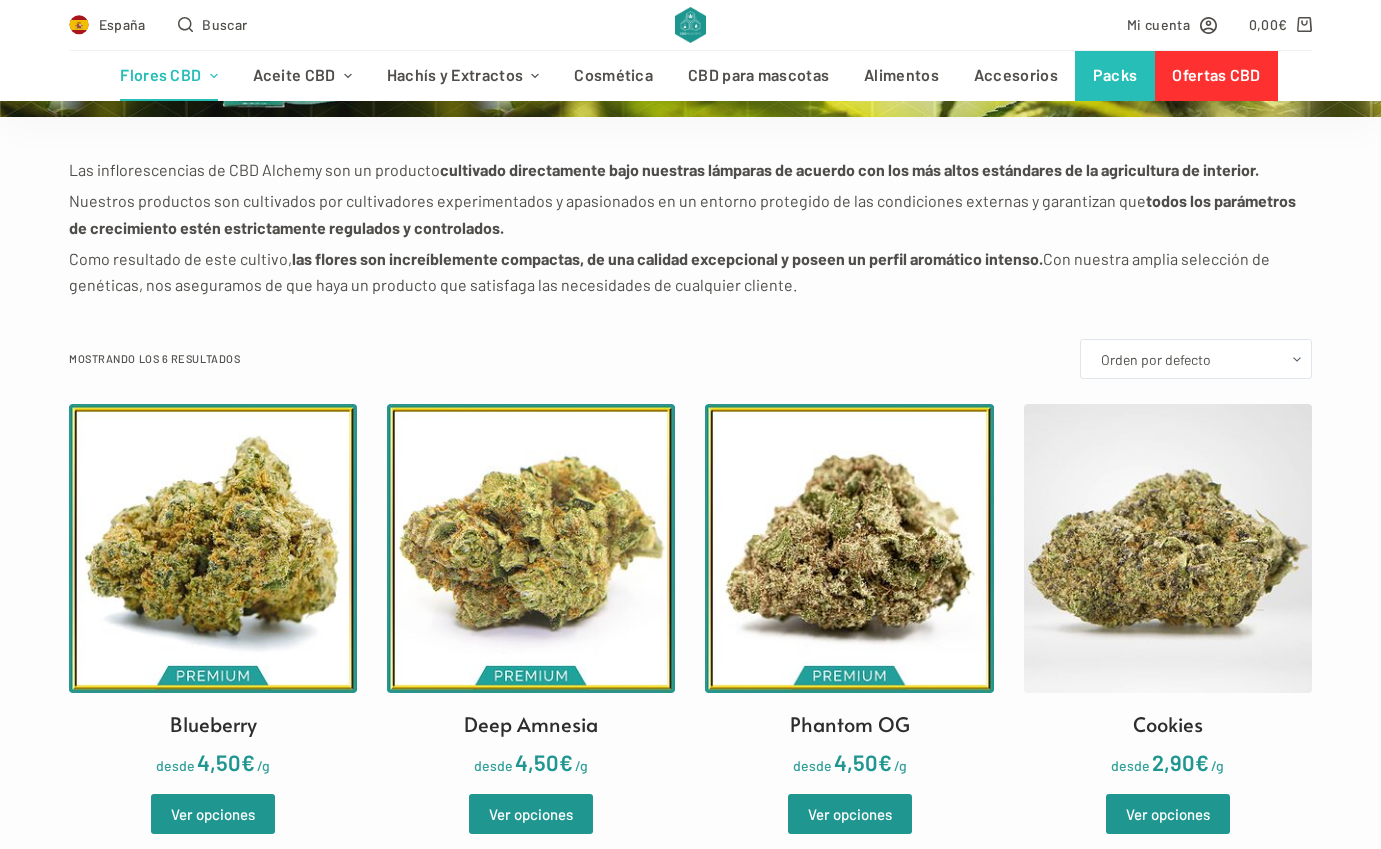 scroll, scrollTop: 321, scrollLeft: 0, axis: vertical 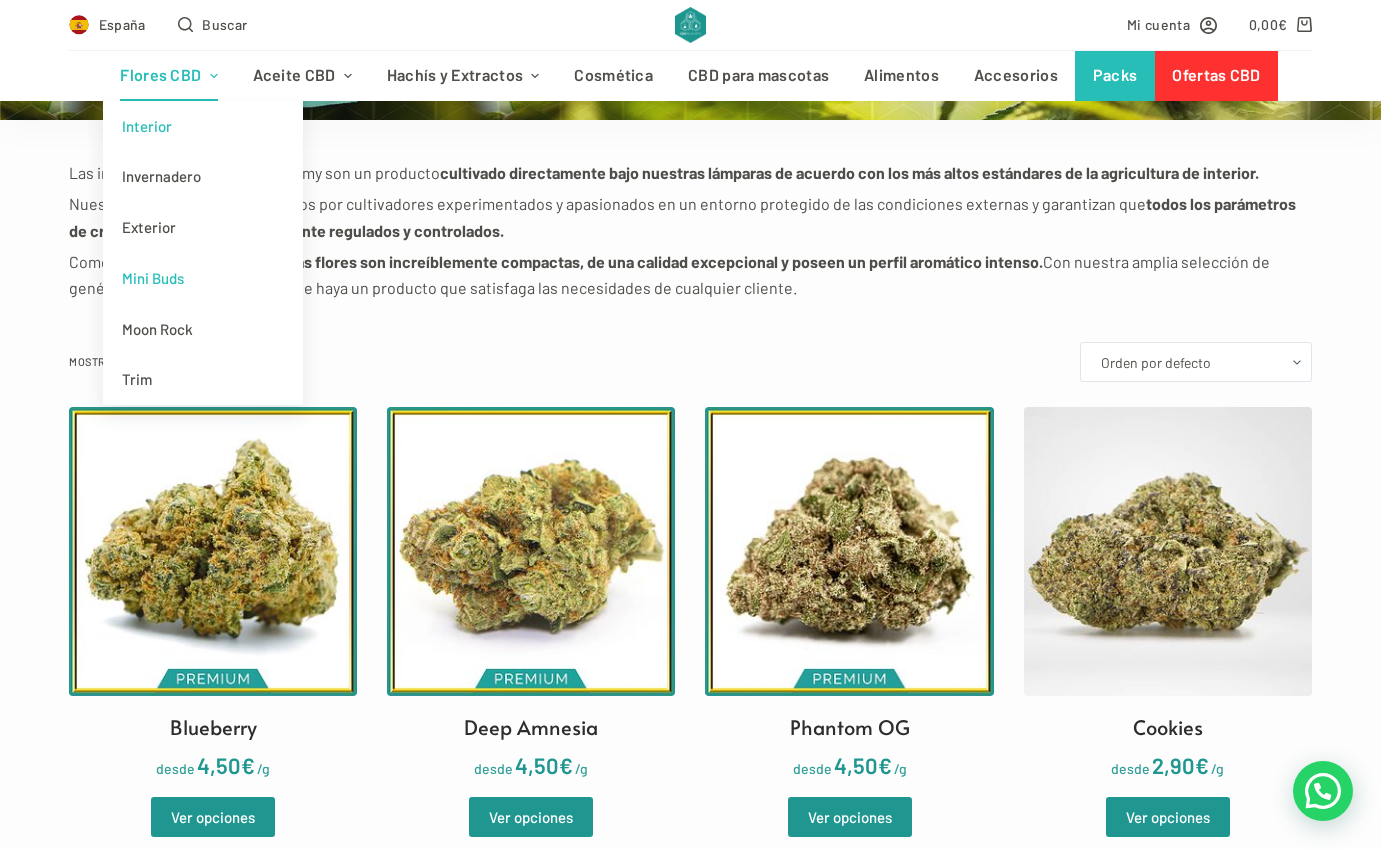 click on "Mini Buds" at bounding box center [203, 278] 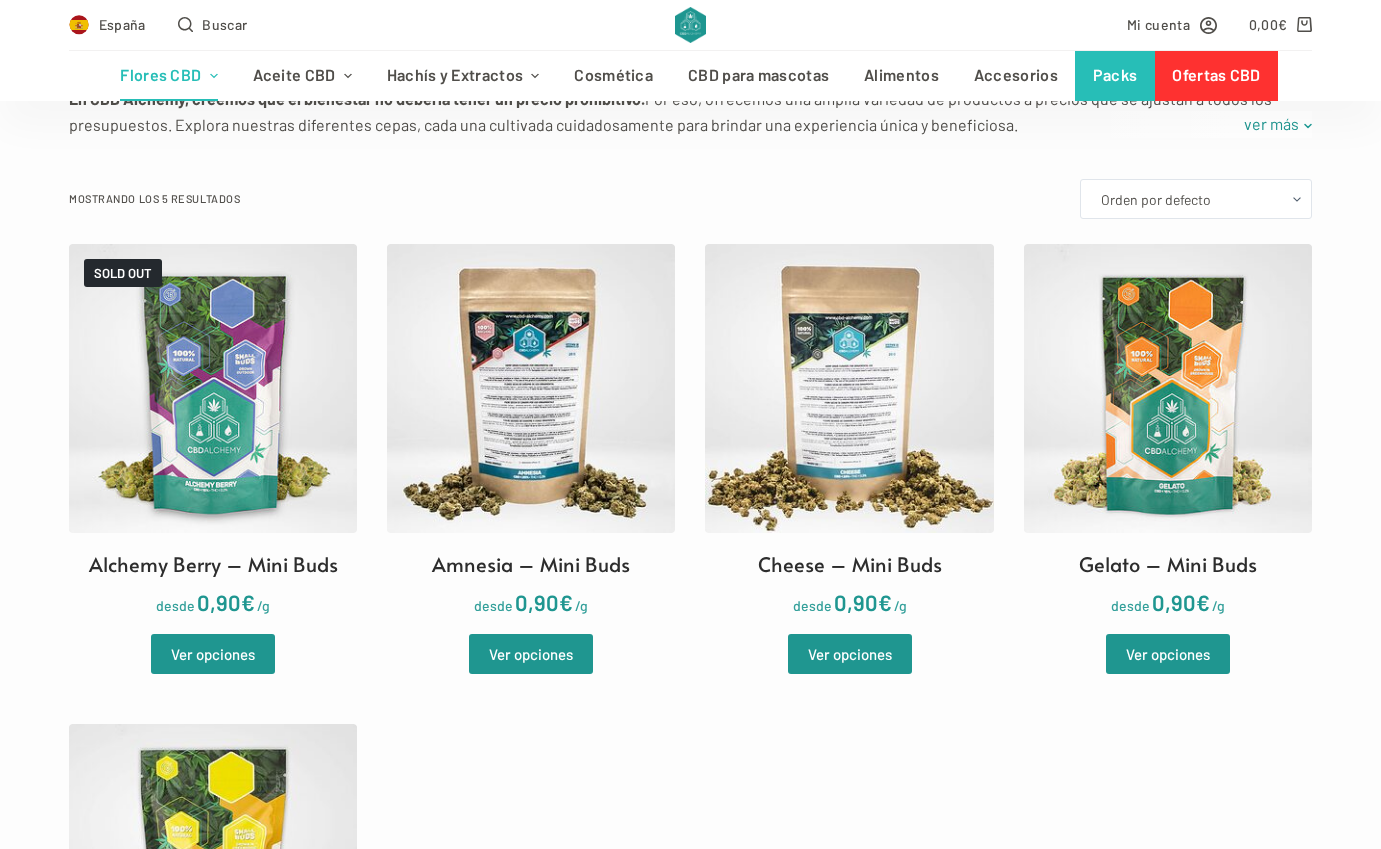 scroll, scrollTop: 491, scrollLeft: 0, axis: vertical 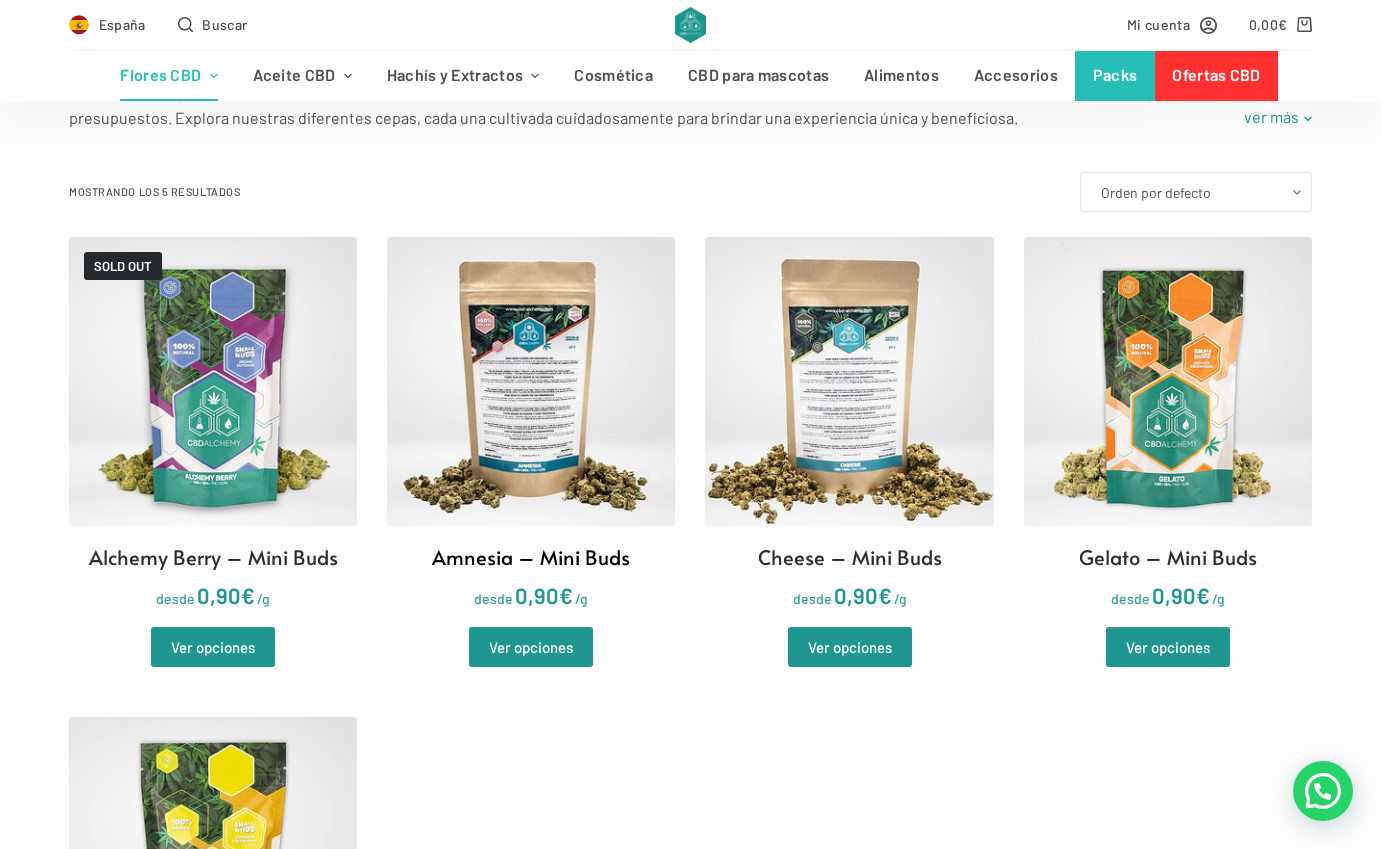 click at bounding box center (531, 381) 